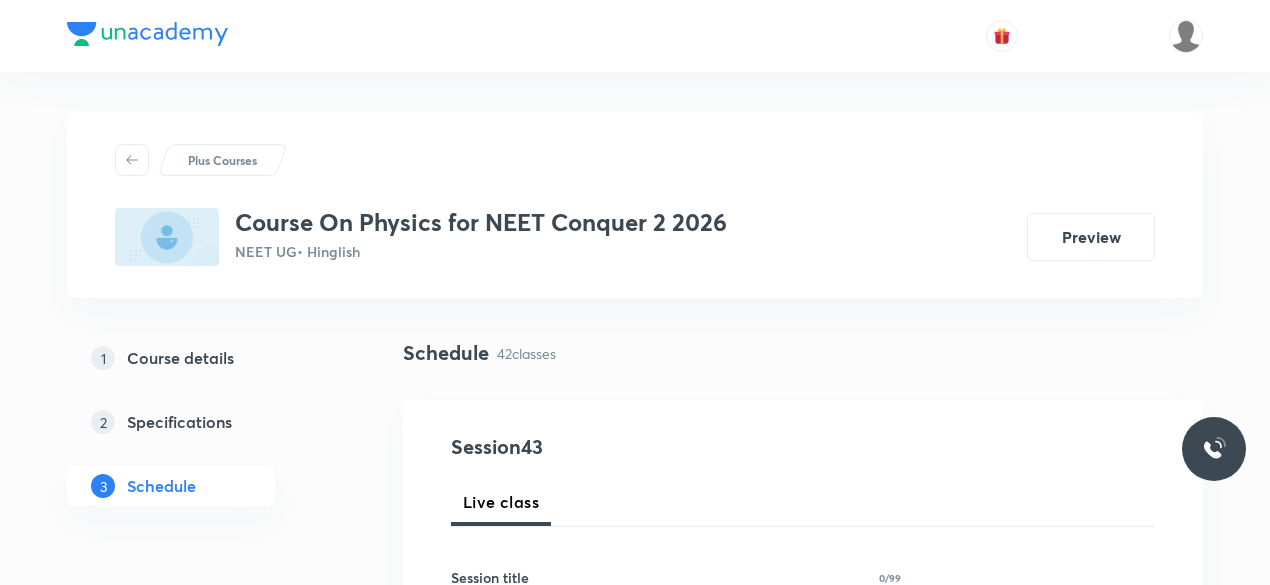 scroll, scrollTop: 0, scrollLeft: 0, axis: both 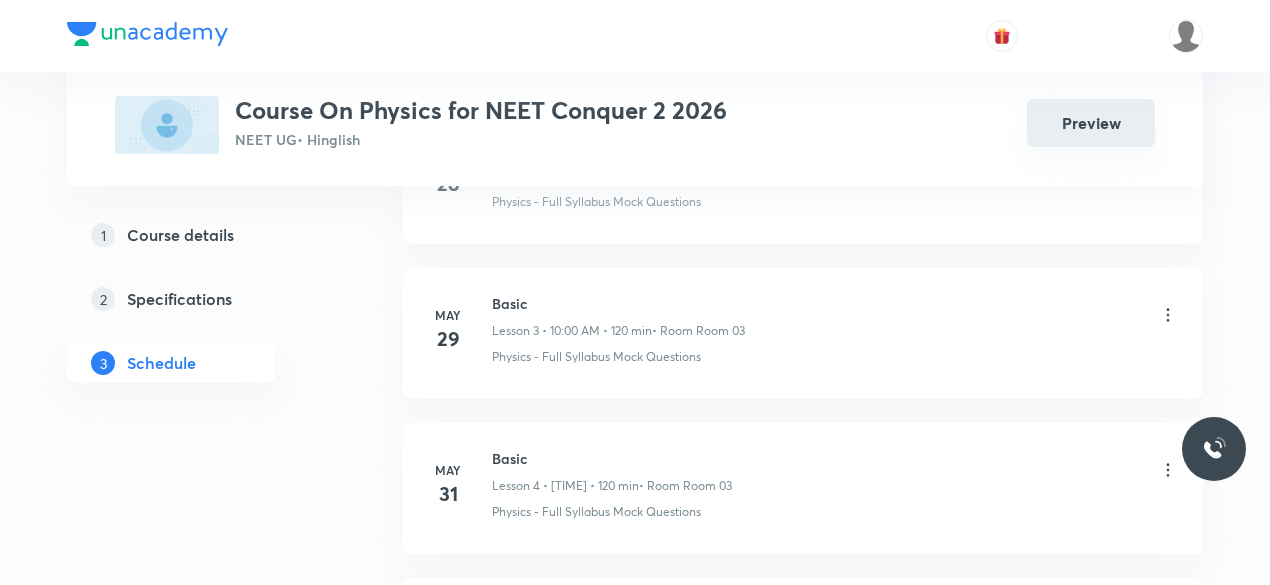 click on "Preview" at bounding box center (1091, 123) 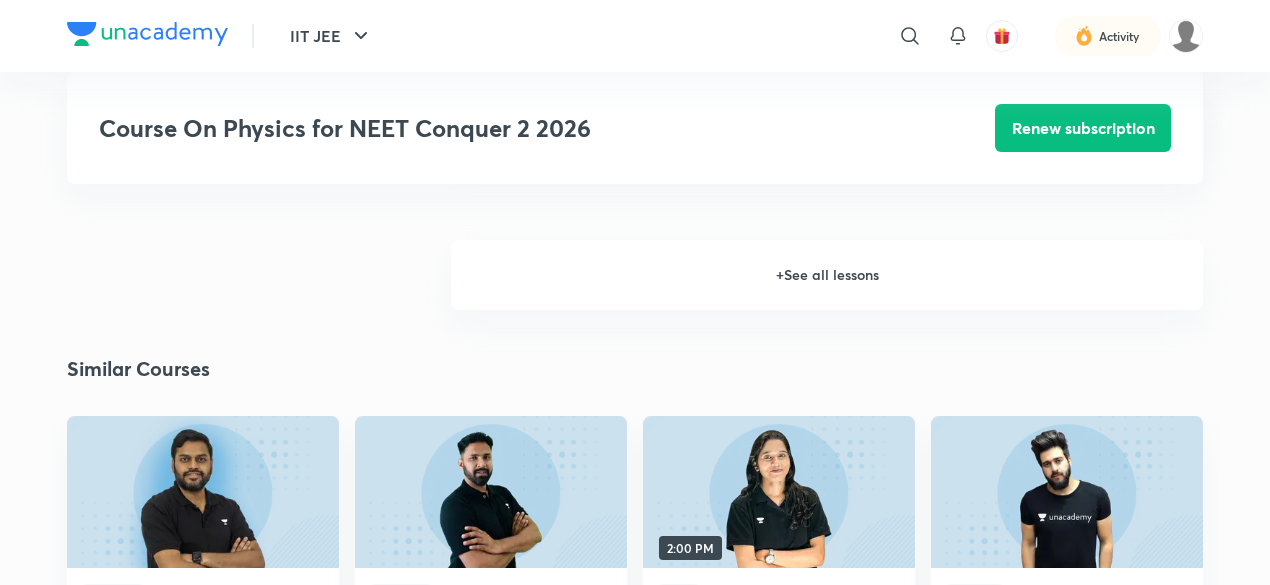 scroll, scrollTop: 2179, scrollLeft: 0, axis: vertical 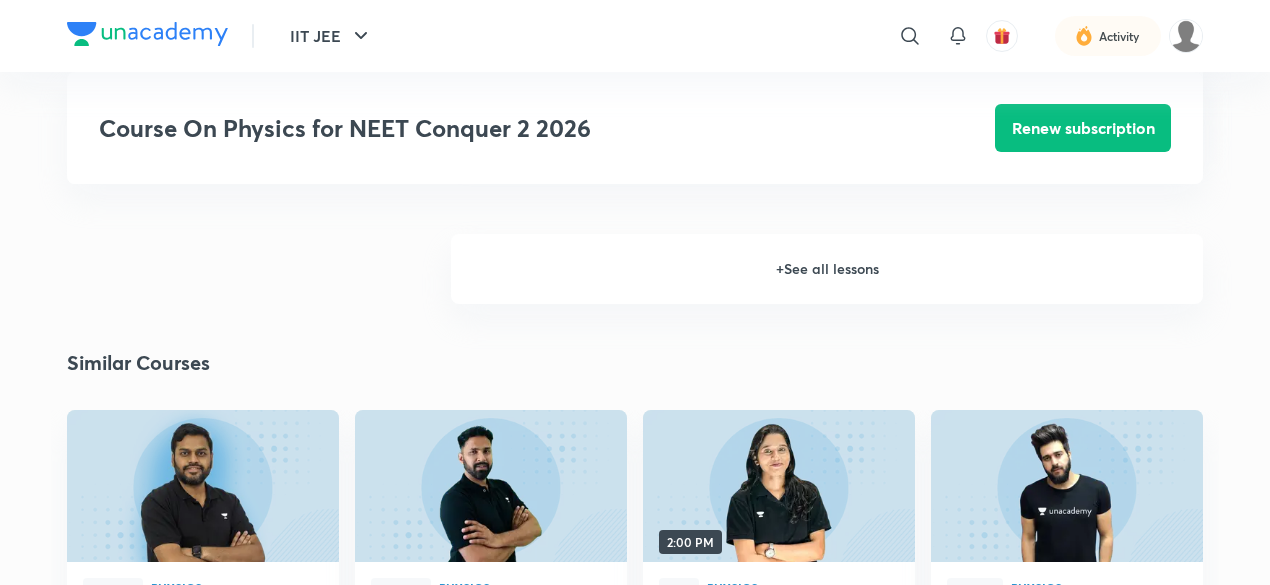 click on "+  See all lessons" at bounding box center [827, 269] 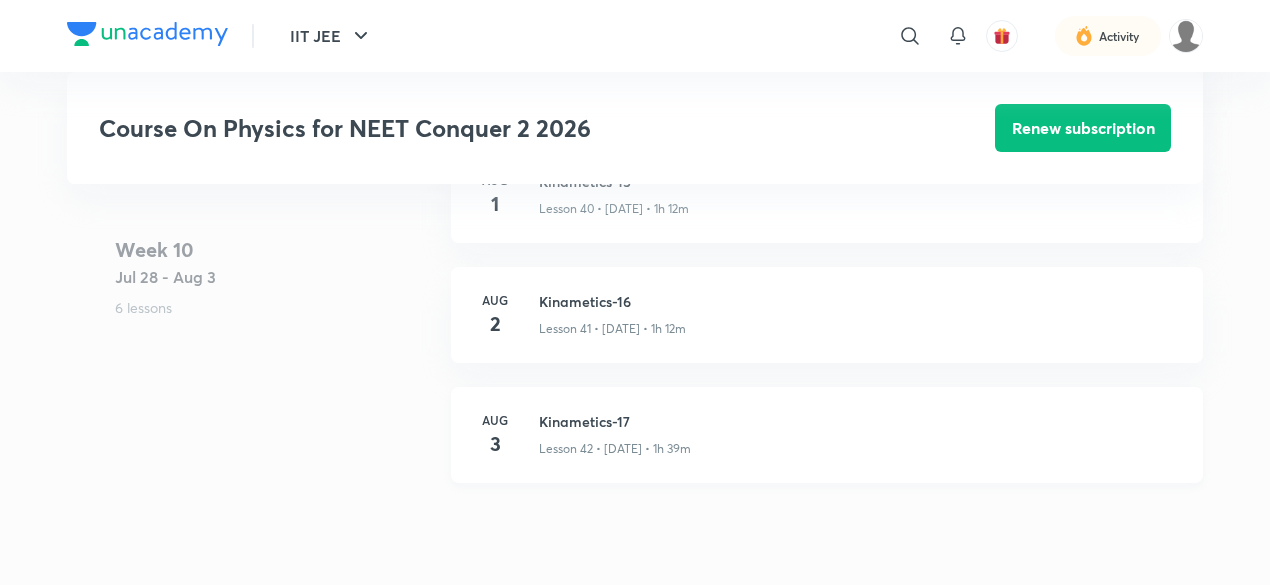 scroll, scrollTop: 6302, scrollLeft: 0, axis: vertical 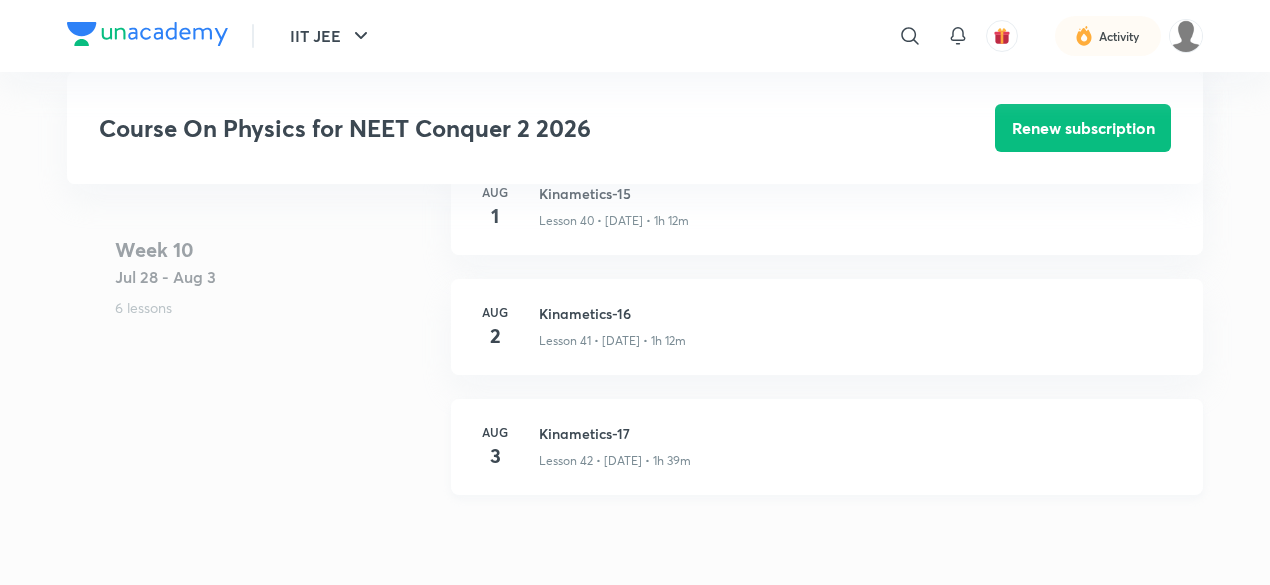 click on "Kinametics-17" at bounding box center (859, 433) 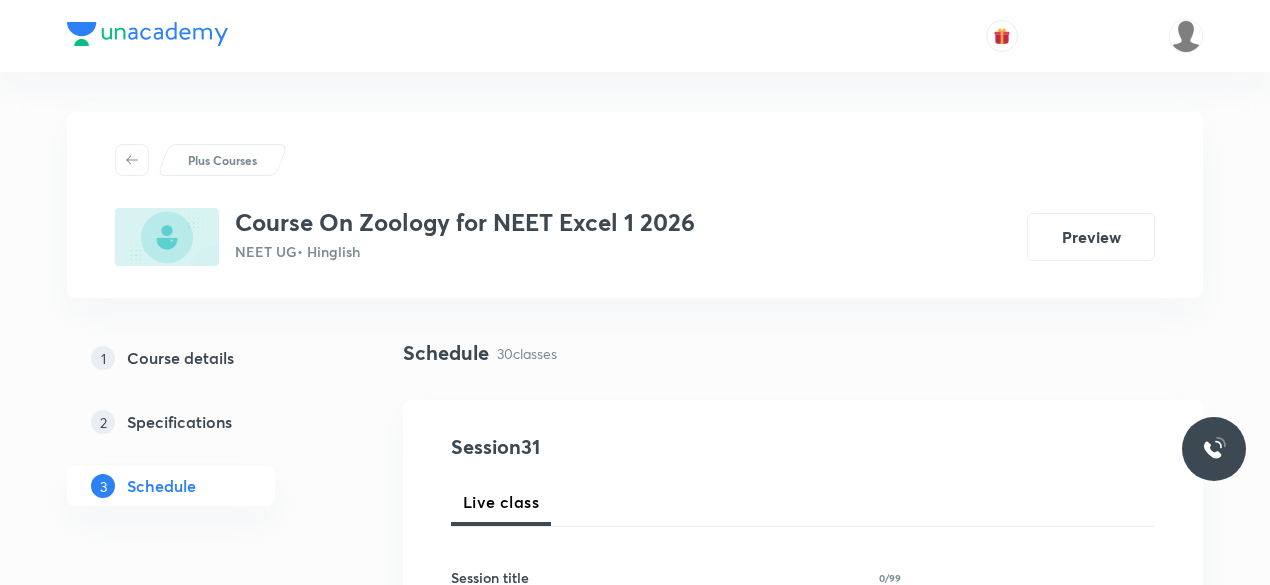 scroll, scrollTop: 0, scrollLeft: 0, axis: both 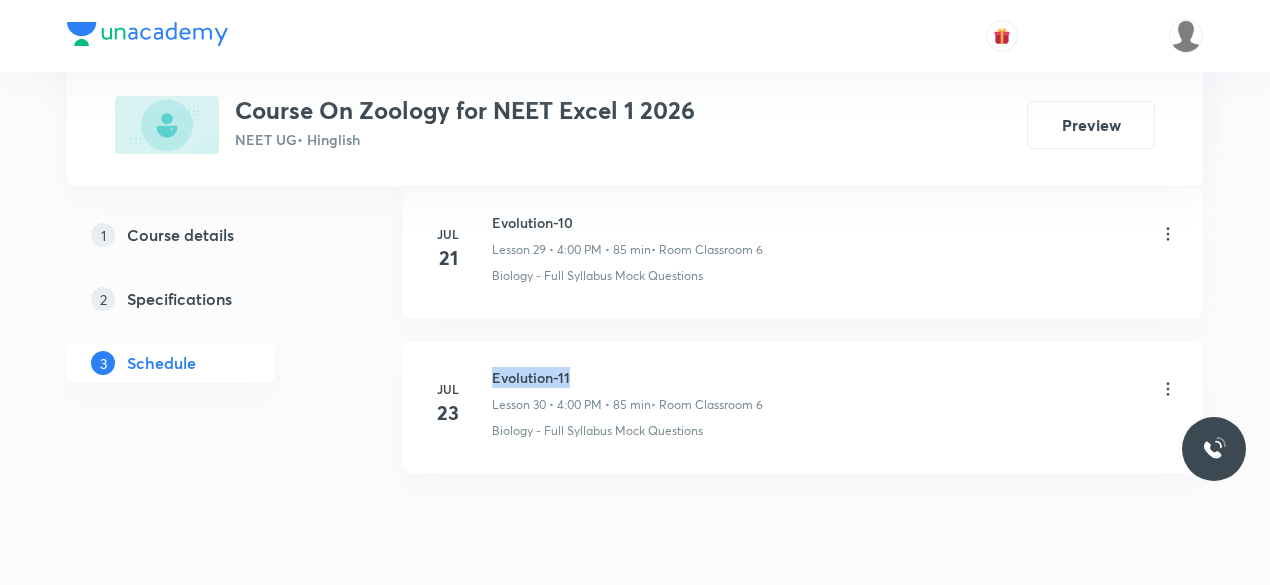 drag, startPoint x: 494, startPoint y: 355, endPoint x: 573, endPoint y: 347, distance: 79.40403 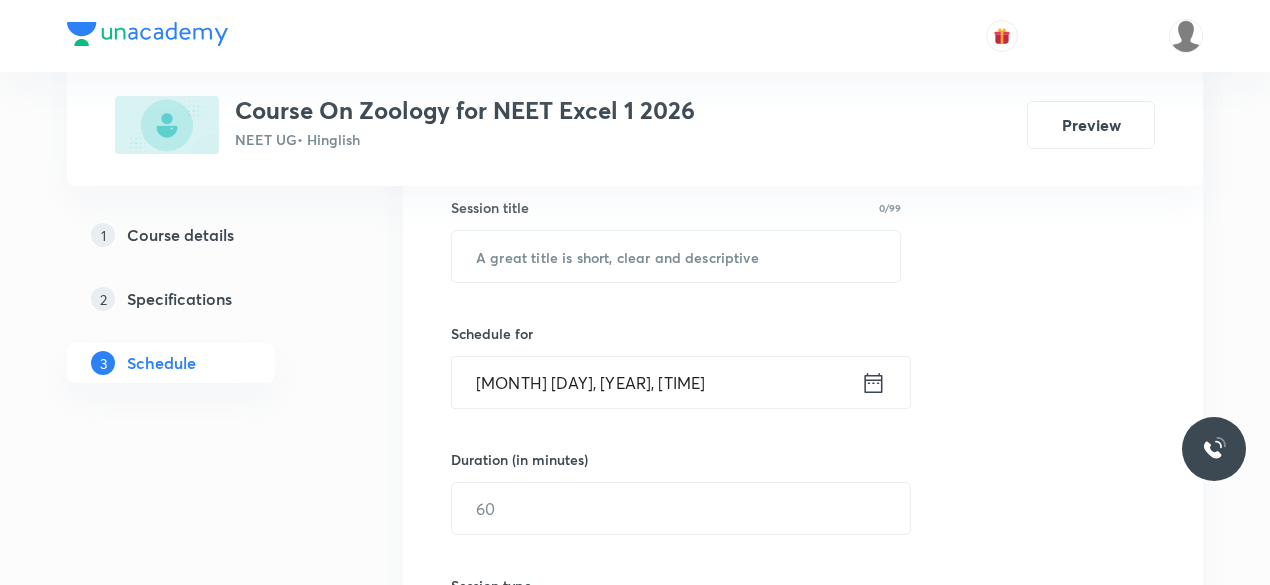 scroll, scrollTop: 304, scrollLeft: 0, axis: vertical 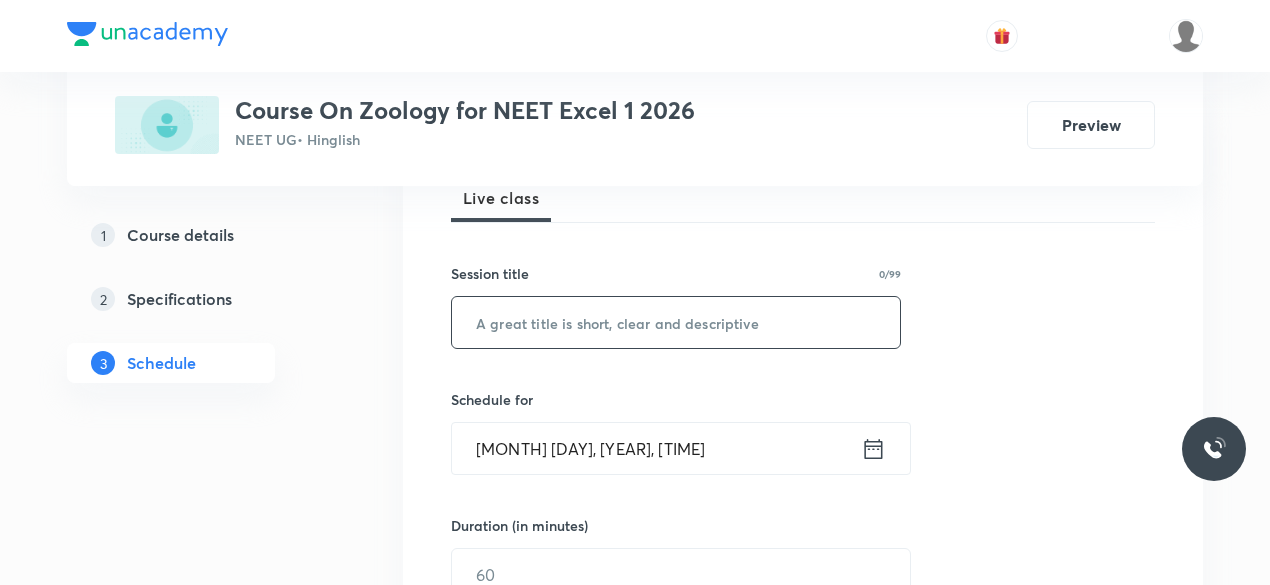 click at bounding box center (676, 322) 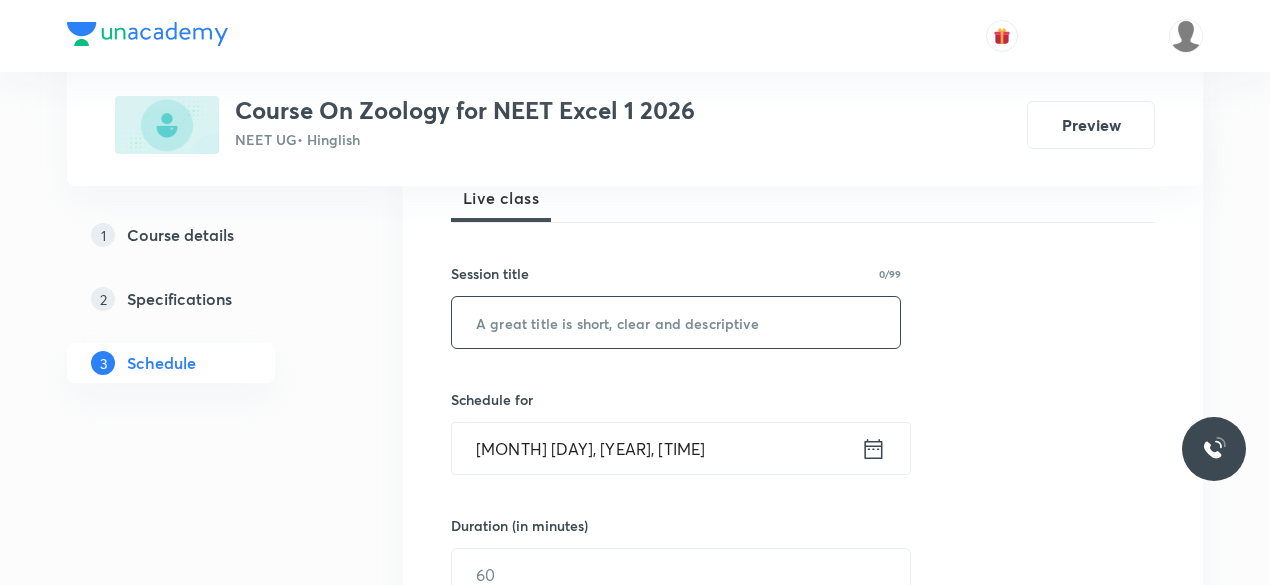 paste on "Evolution-11" 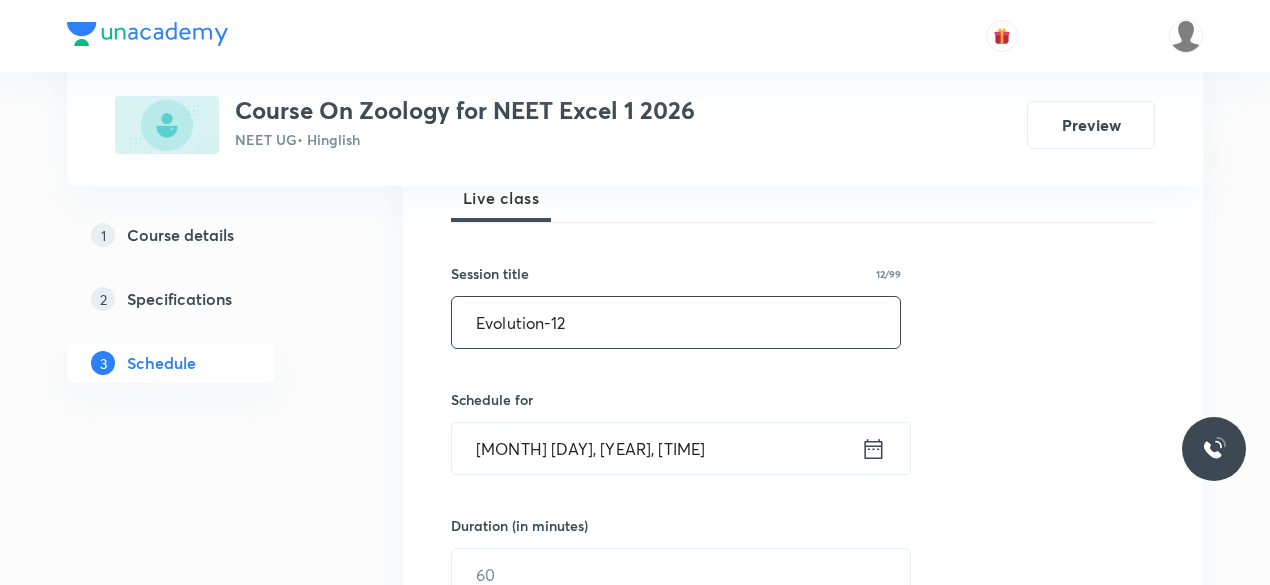 type on "Evolution-12" 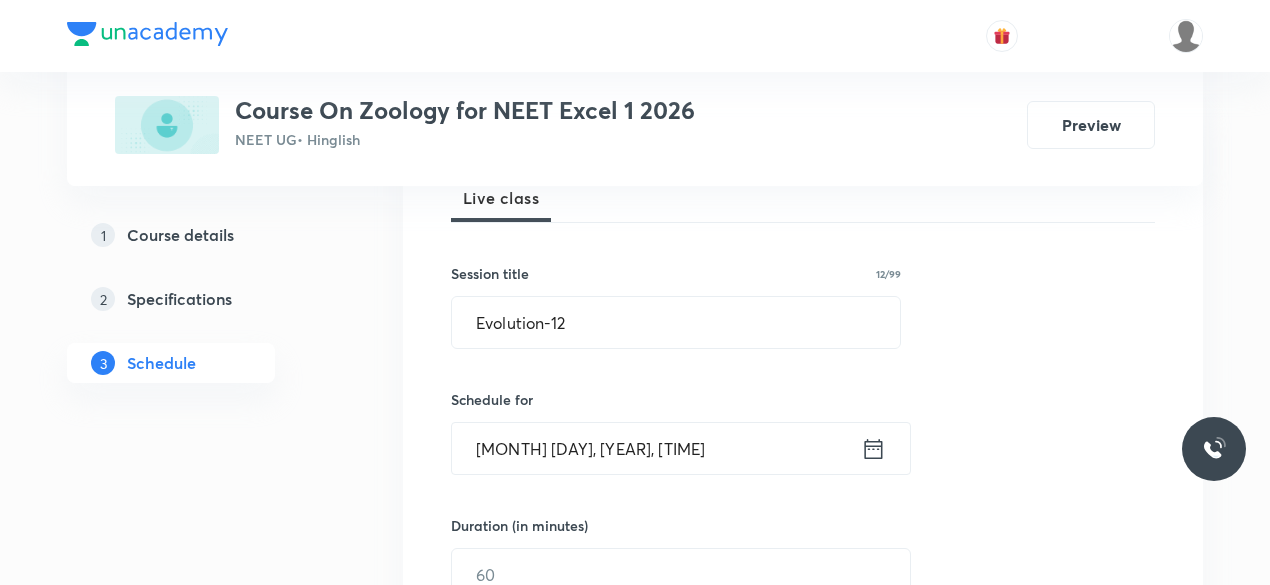 click 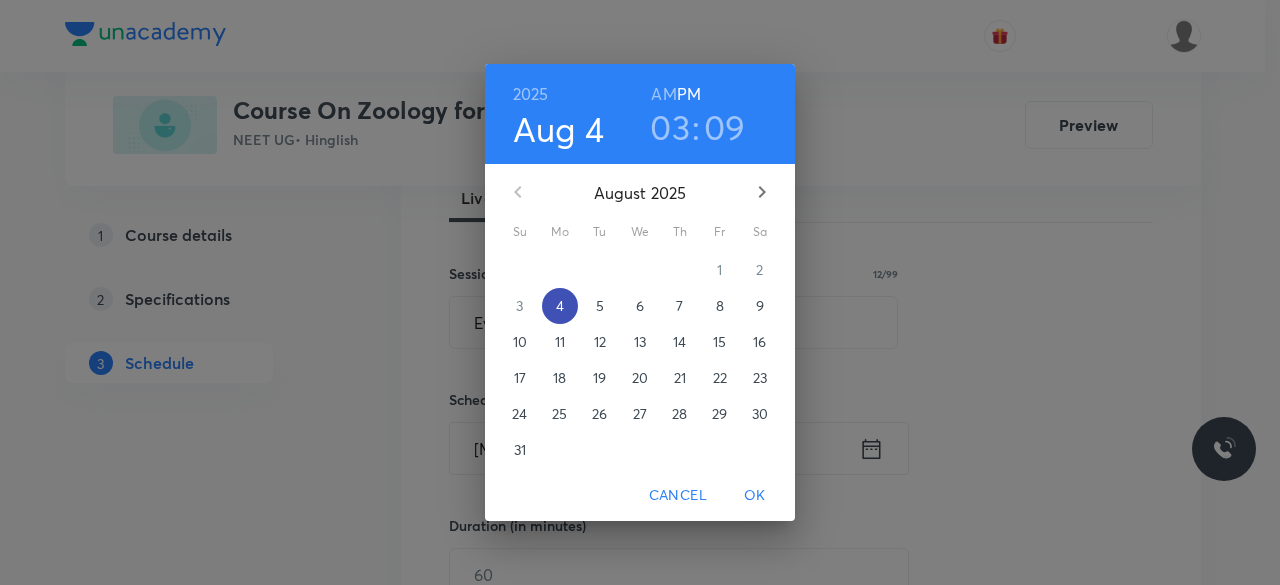 click on "4" at bounding box center [560, 306] 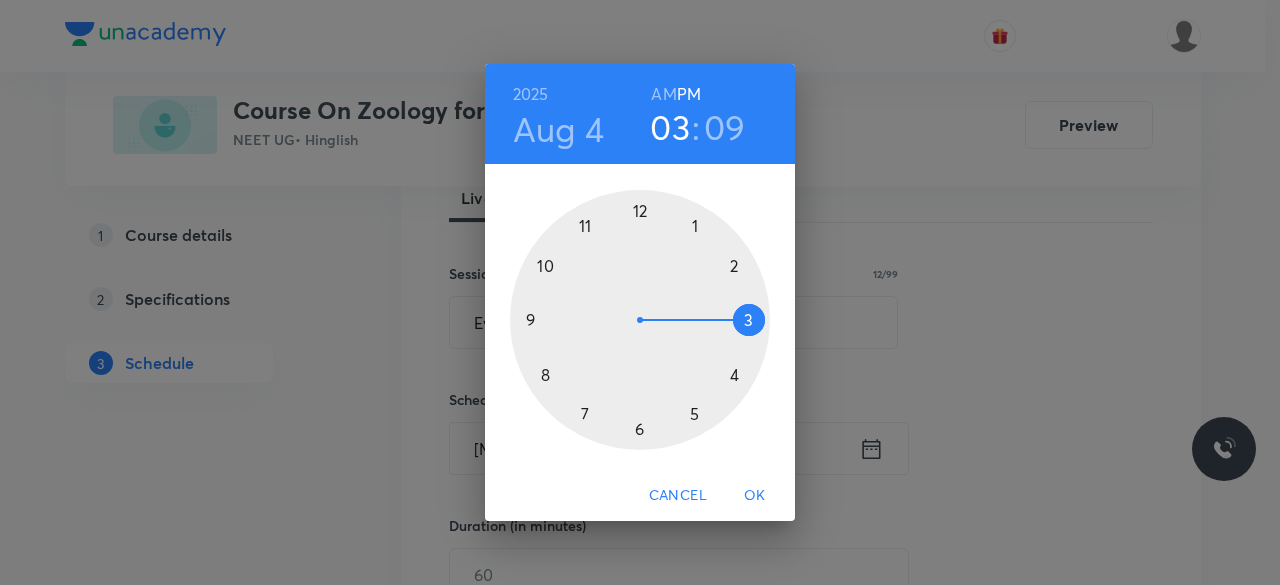 click on "09" at bounding box center [725, 127] 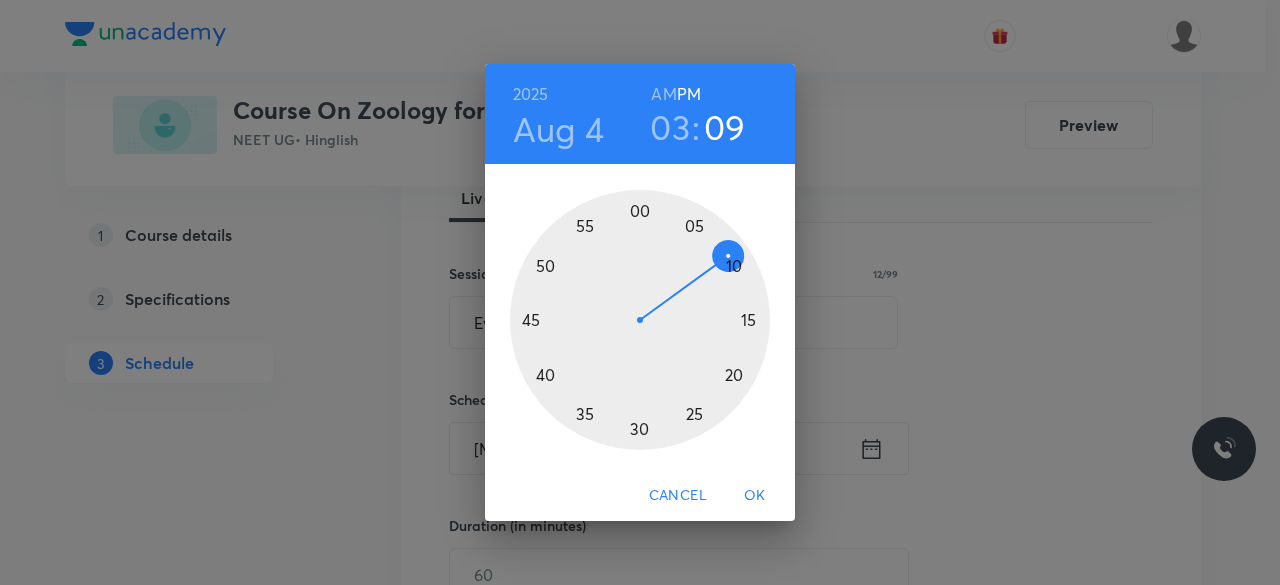 click at bounding box center (640, 320) 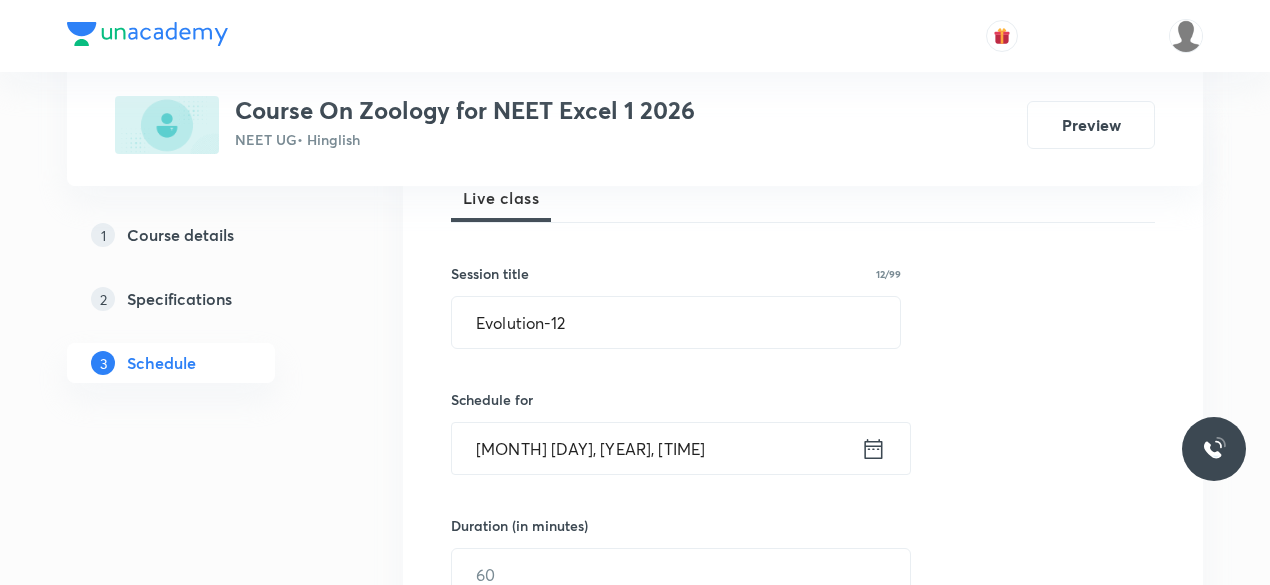 click 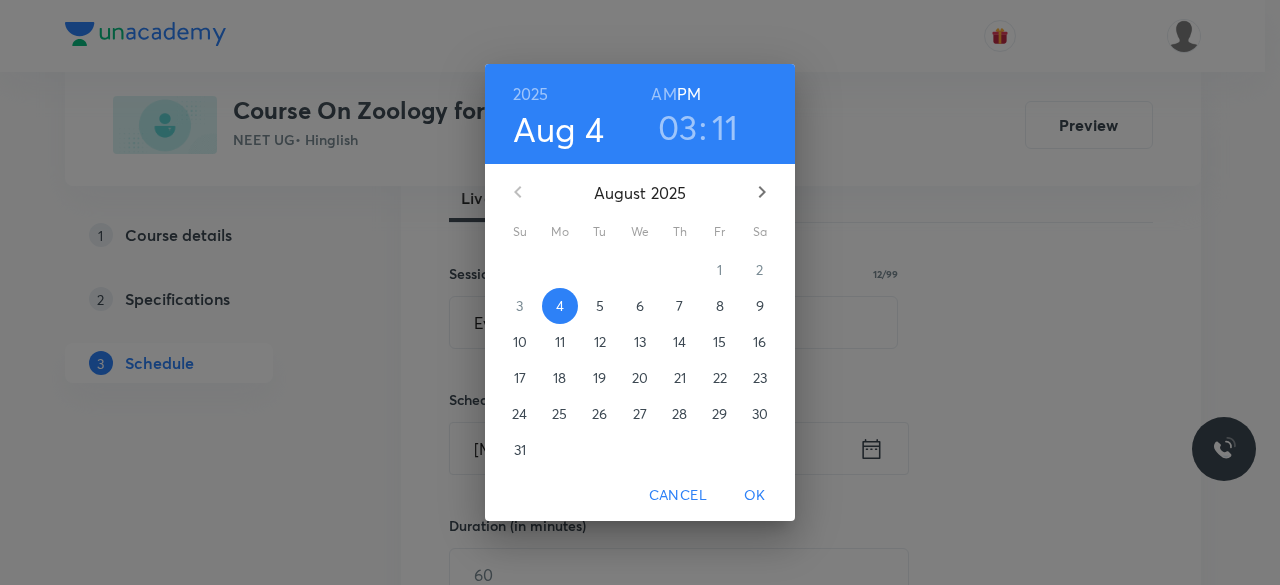 click on "[YEAR] [MONTH] [DAY] [TIME] [AMPM] [MONTH] [YEAR] Su Mo Tu We Th Fr Sa 27 28 29 30 31 1 2 3 4 5 6 7 8 9 10 11 12 13 14 15 16 17 18 19 20 21 22 23 24 25 26 27 28 29 30 31 1 2 3 4 5 6 Cancel OK" at bounding box center (640, 292) 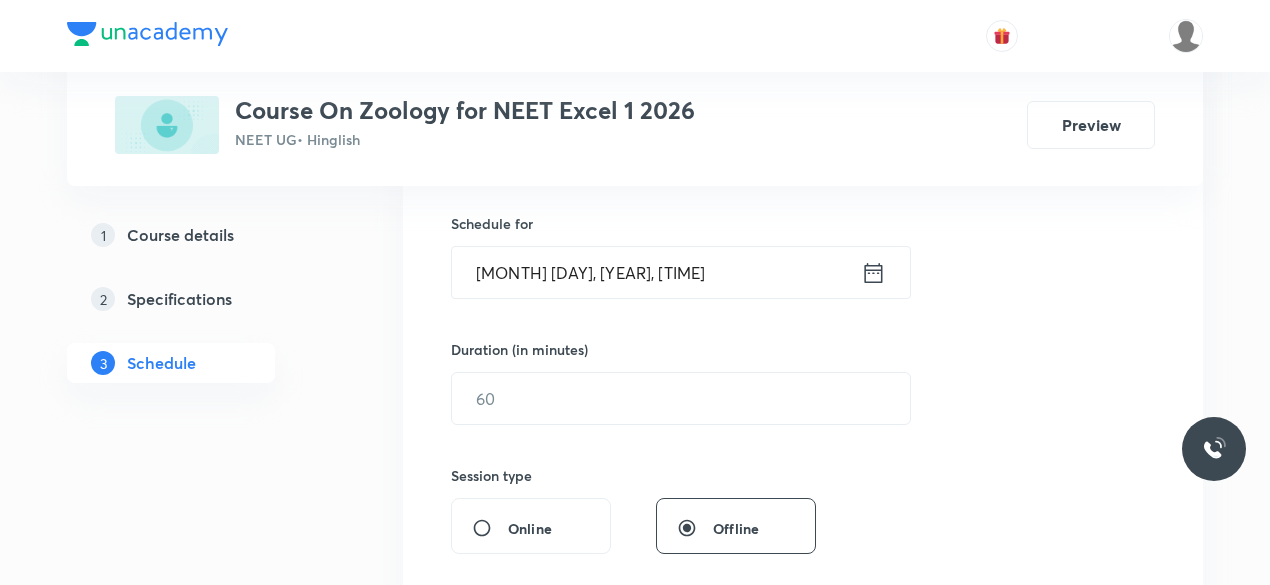scroll, scrollTop: 498, scrollLeft: 0, axis: vertical 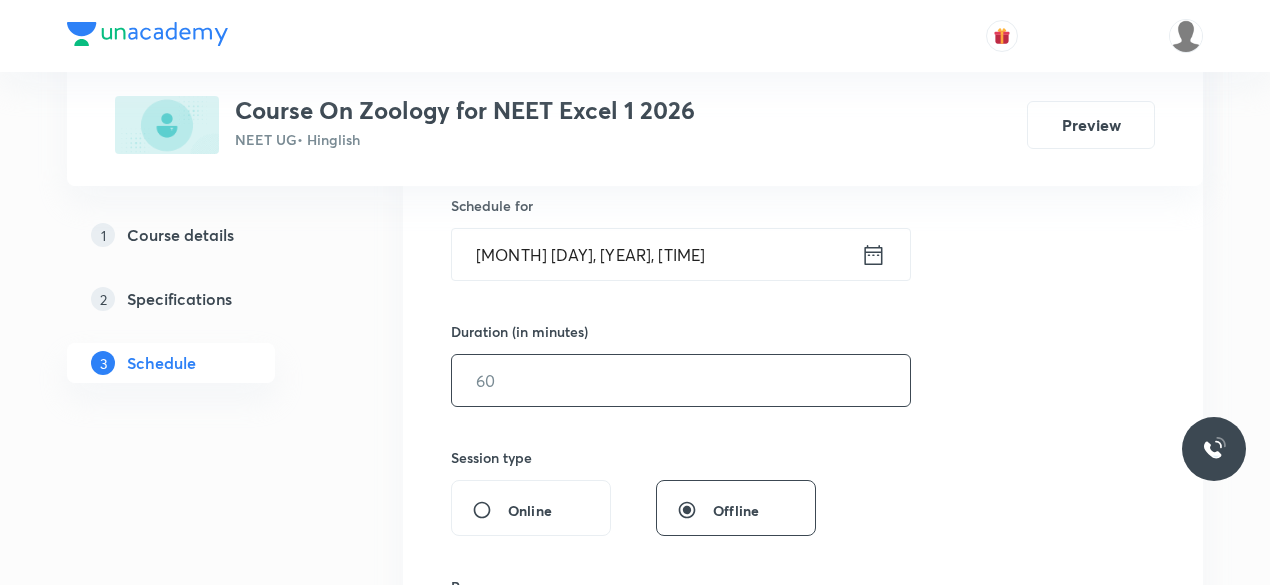 click at bounding box center [681, 380] 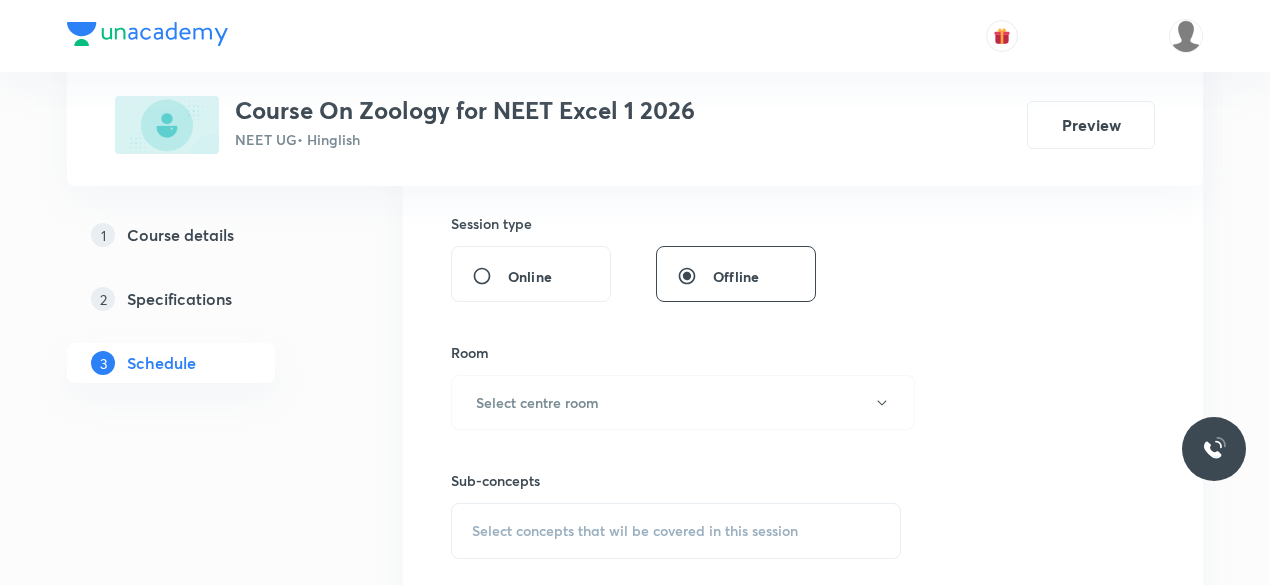 scroll, scrollTop: 740, scrollLeft: 0, axis: vertical 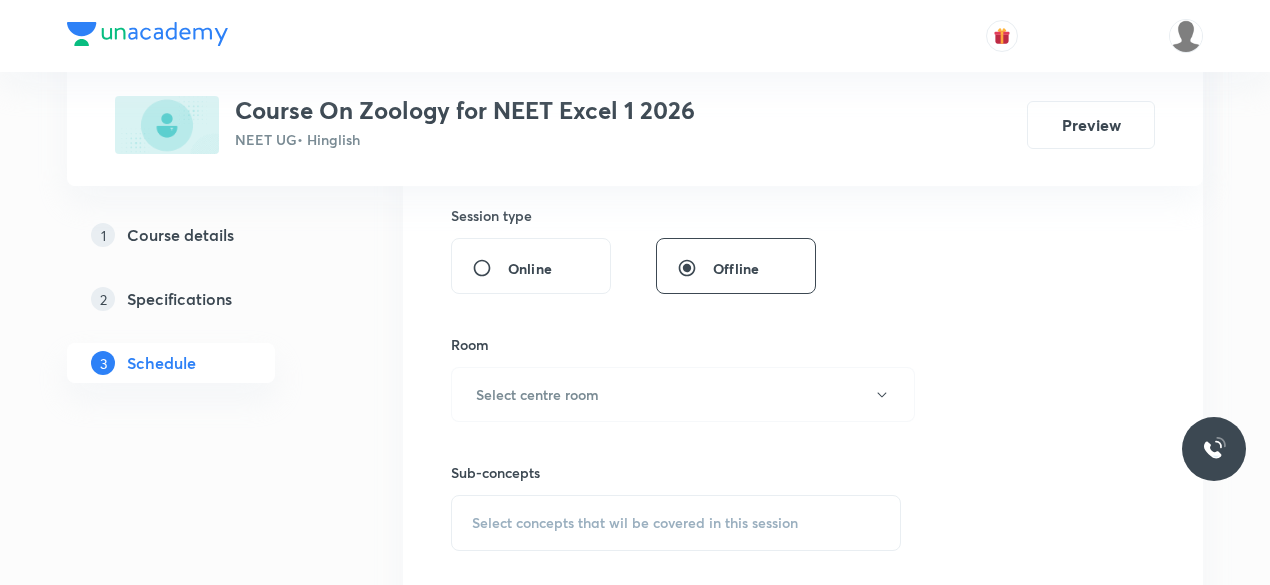 type on "60" 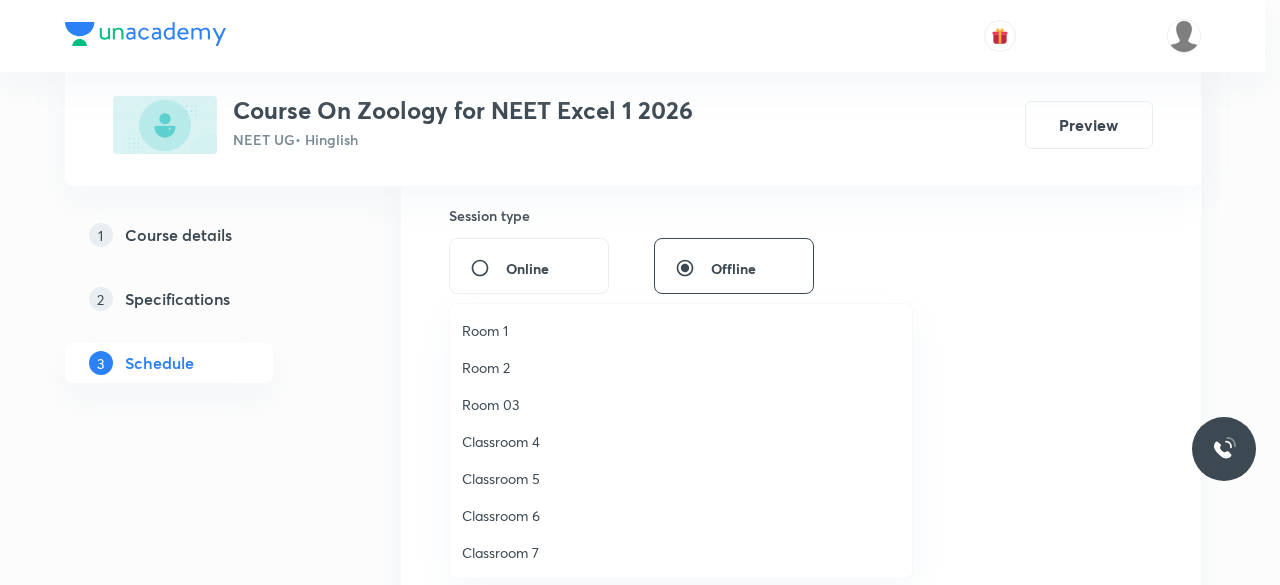 click on "Classroom 6" at bounding box center [681, 515] 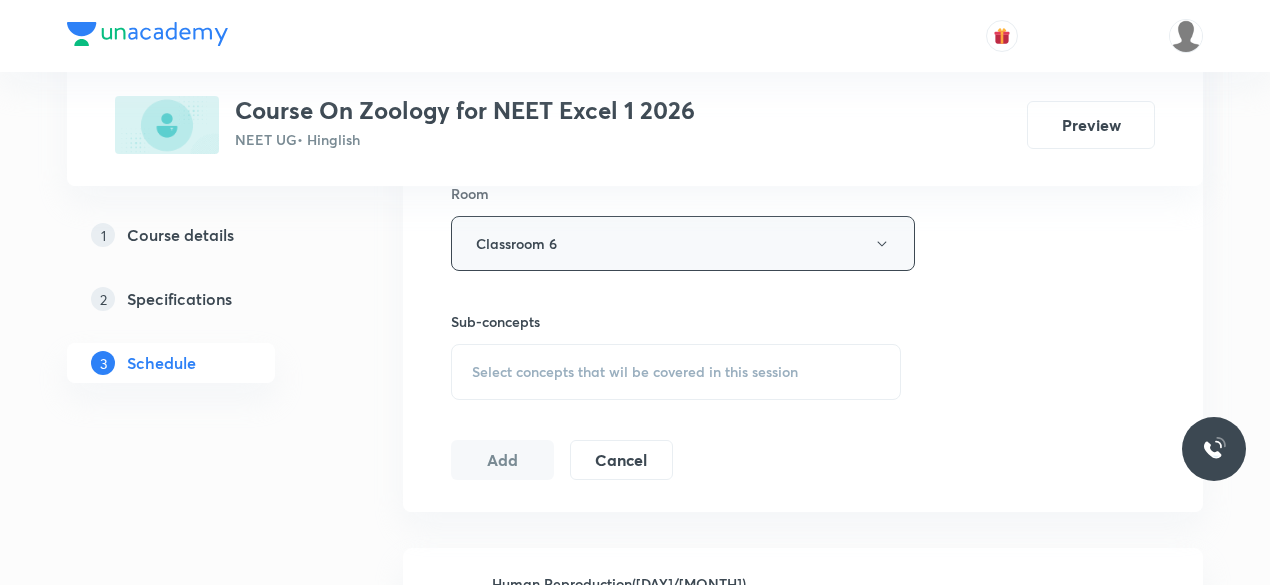 scroll, scrollTop: 912, scrollLeft: 0, axis: vertical 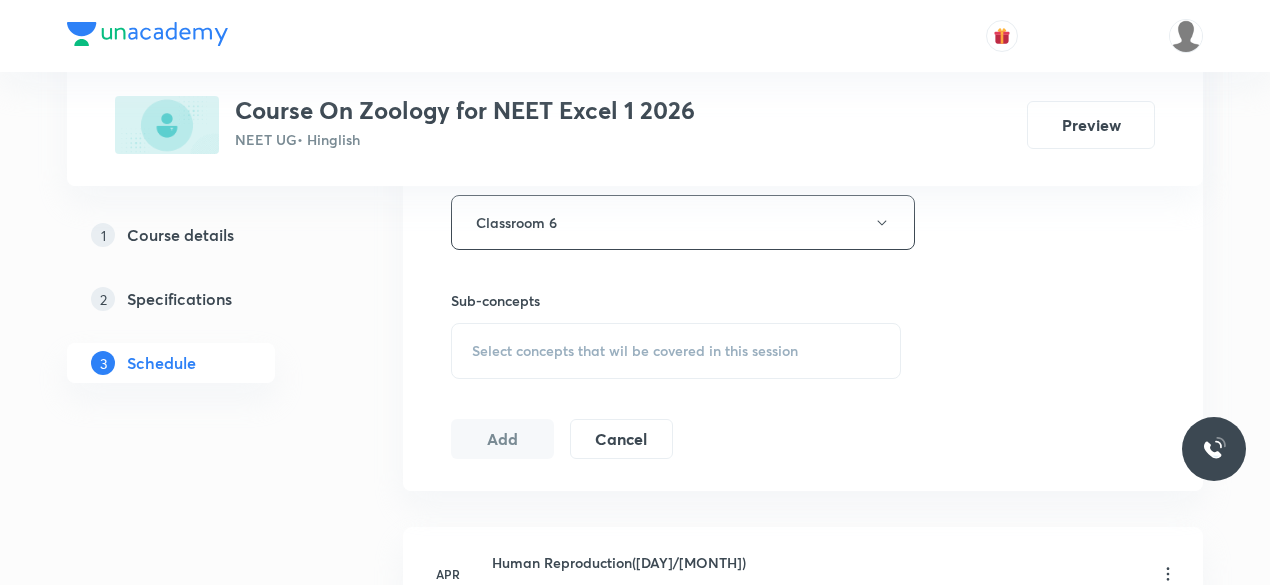 click on "Select concepts that wil be covered in this session" at bounding box center [635, 351] 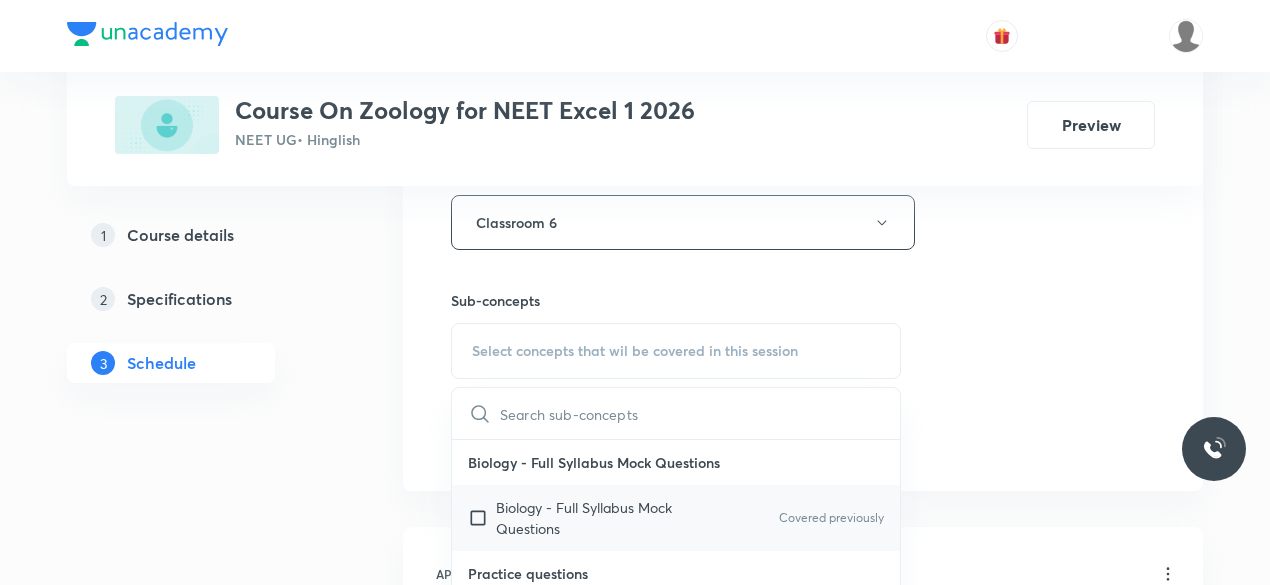 click at bounding box center (482, 518) 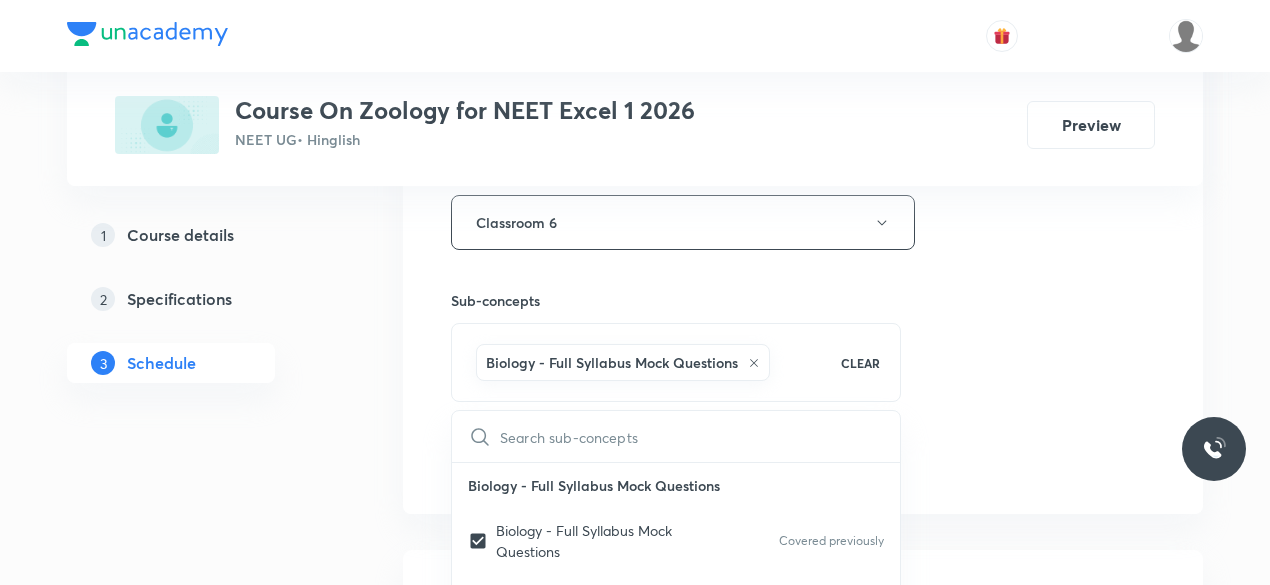 click on "Session  31 Live class Session title 12/[MONTH] Evolution-12 ​ Schedule for [MONTH] [DAY], [YEAR], [TIME] ​ Duration (in minutes) 60 ​   Session type Online Offline Room Classroom 6 Sub-concepts Biology - Full Syllabus Mock Questions CLEAR ​ Biology - Full Syllabus Mock Questions Biology - Full Syllabus Mock Questions Covered previously Practice questions Practice Questions Biology Previous Year Questions Maths Previous Year Questions Morphology - Flowering Plants Plant Morphology Root Types Of Roots Stem Types Of Stem  Leaf Inflorescence Flower Fruit Seed Semi-Technical Description Of A Typical Flowering Plant Description Of Some Important Families Anatomy - Flowering Plants The Tissues  Tissue System Anatomy Of Dicotyledonous And Monocotyledonous Plants Secondary Growth Structural Organisation in Animals Animal Tissues Organ And Organ System Earthworm Cockroach Frogs Structural Organization in Animals Cockroach General Features  Frog General Features Digestion & Absorption Alimentary Canal Digestive Glands Blood" at bounding box center (803, 1) 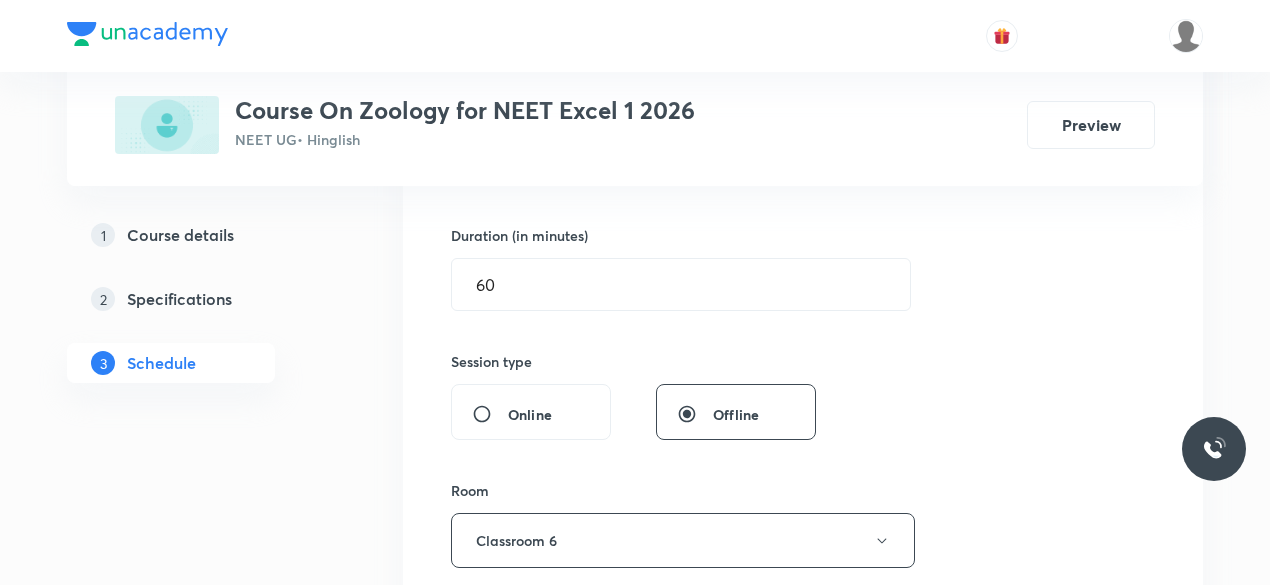 scroll, scrollTop: 589, scrollLeft: 0, axis: vertical 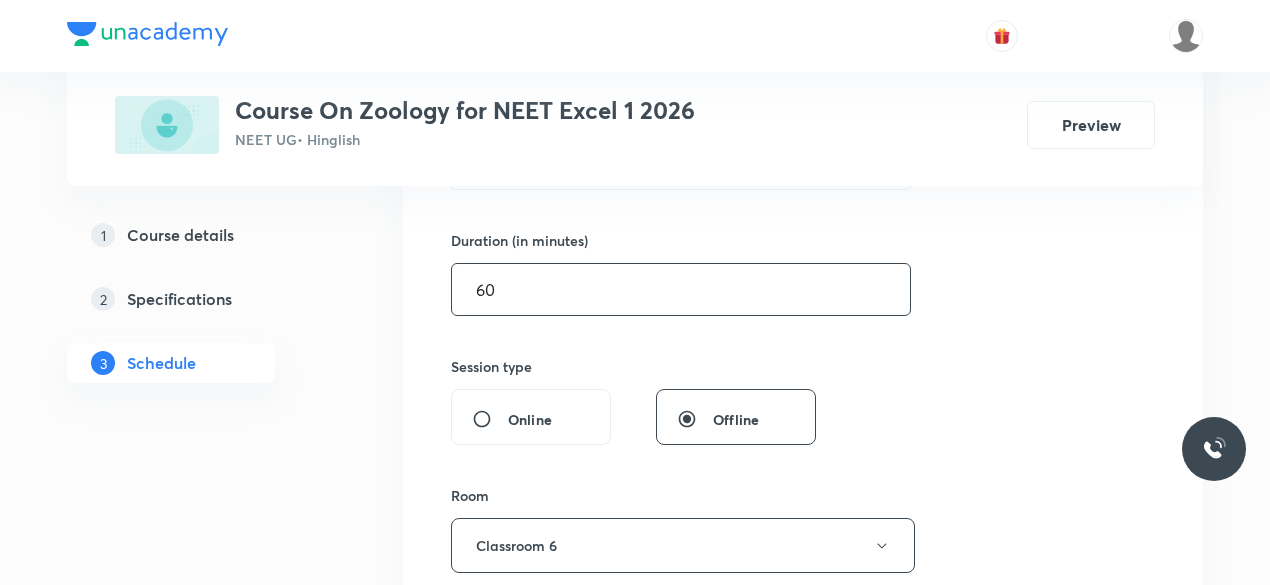 click on "60" at bounding box center [681, 289] 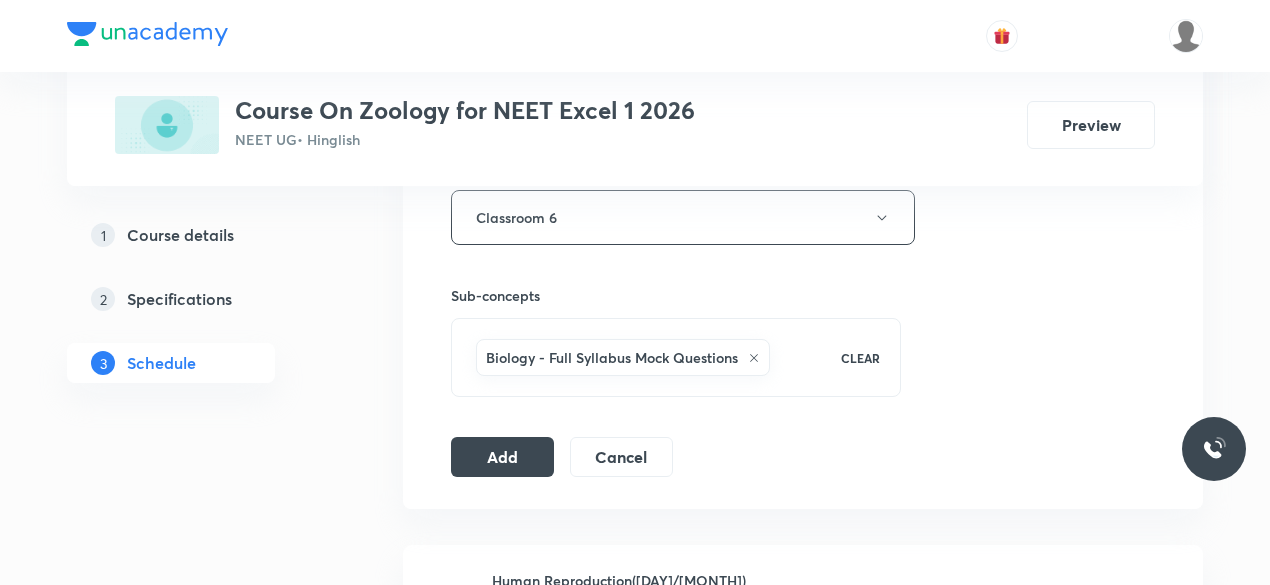 scroll, scrollTop: 942, scrollLeft: 0, axis: vertical 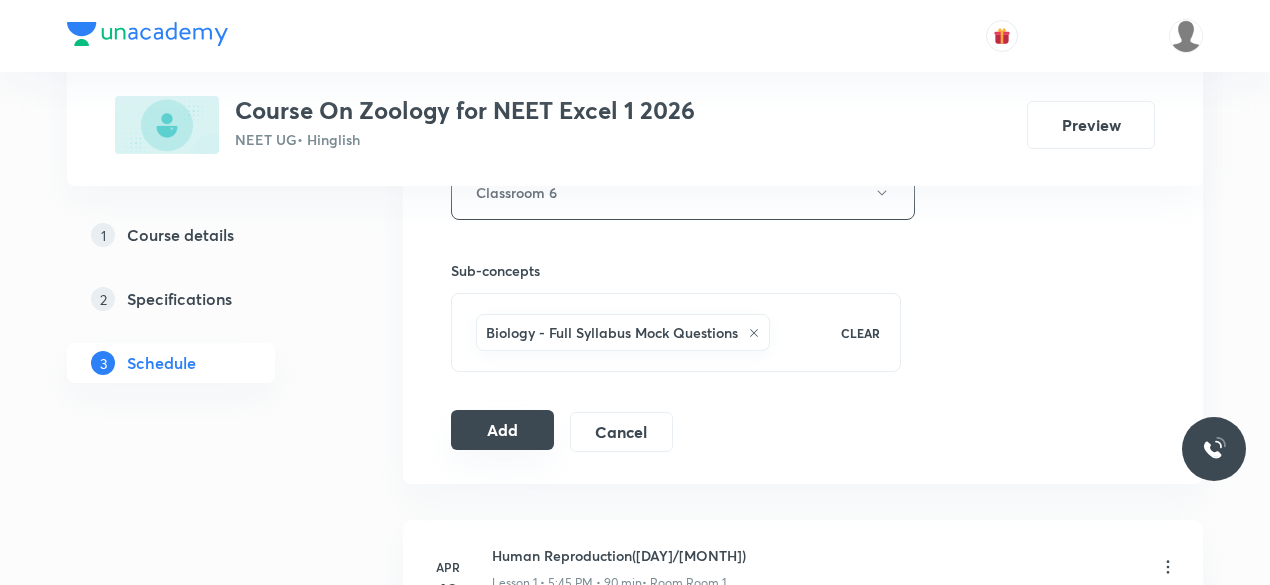 click on "Add" at bounding box center [502, 430] 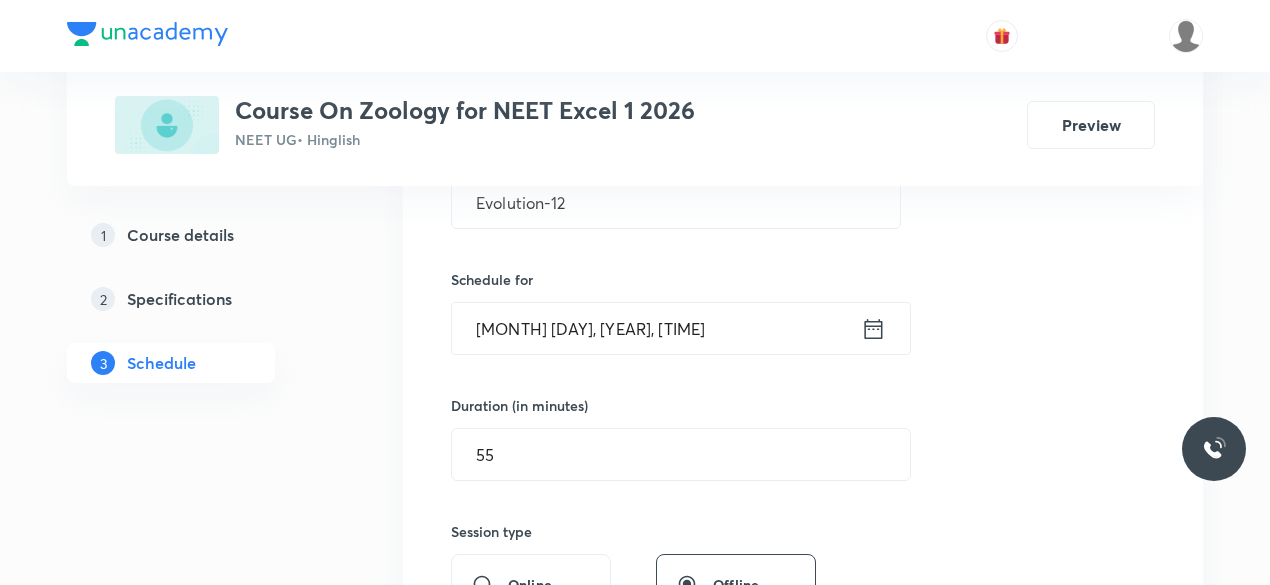 scroll, scrollTop: 426, scrollLeft: 0, axis: vertical 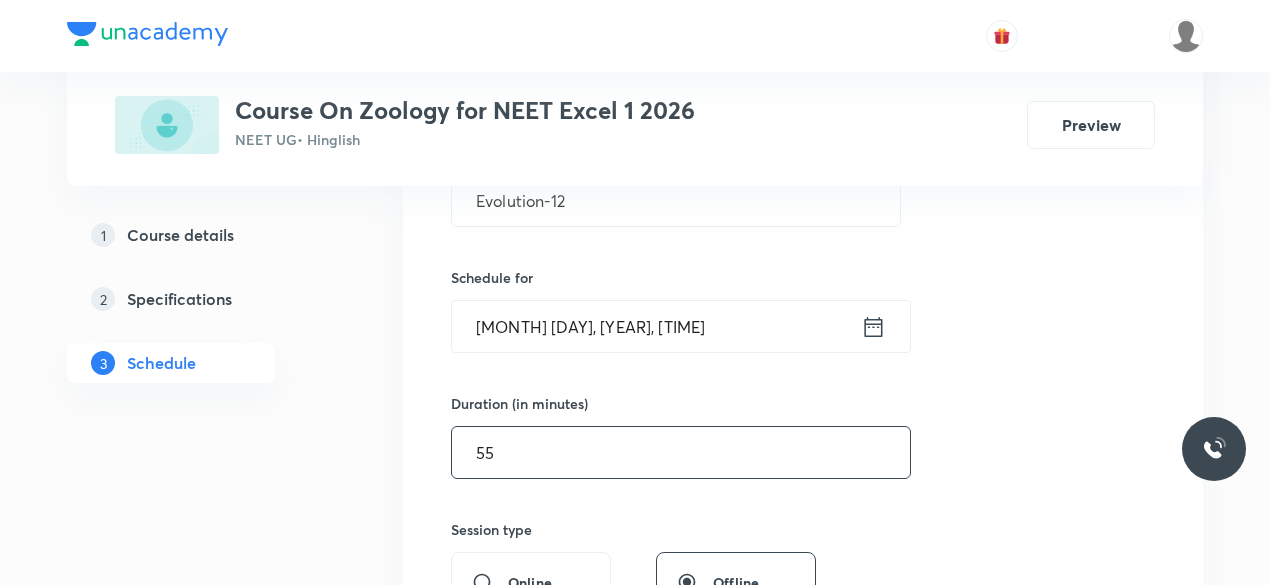 click on "55" at bounding box center [681, 452] 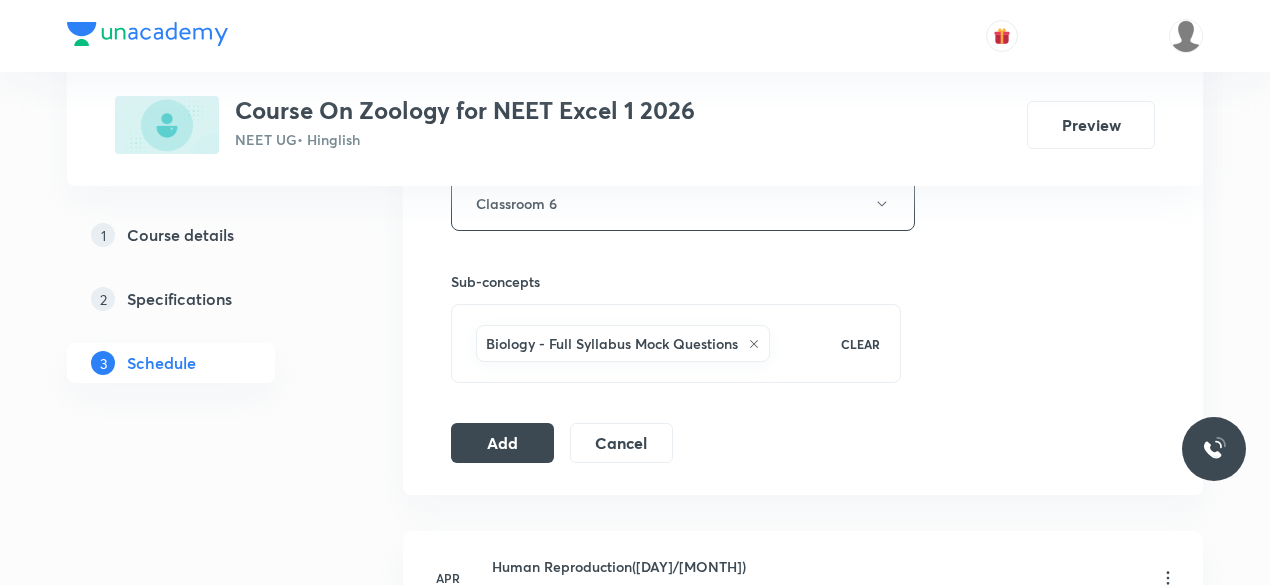 scroll, scrollTop: 981, scrollLeft: 0, axis: vertical 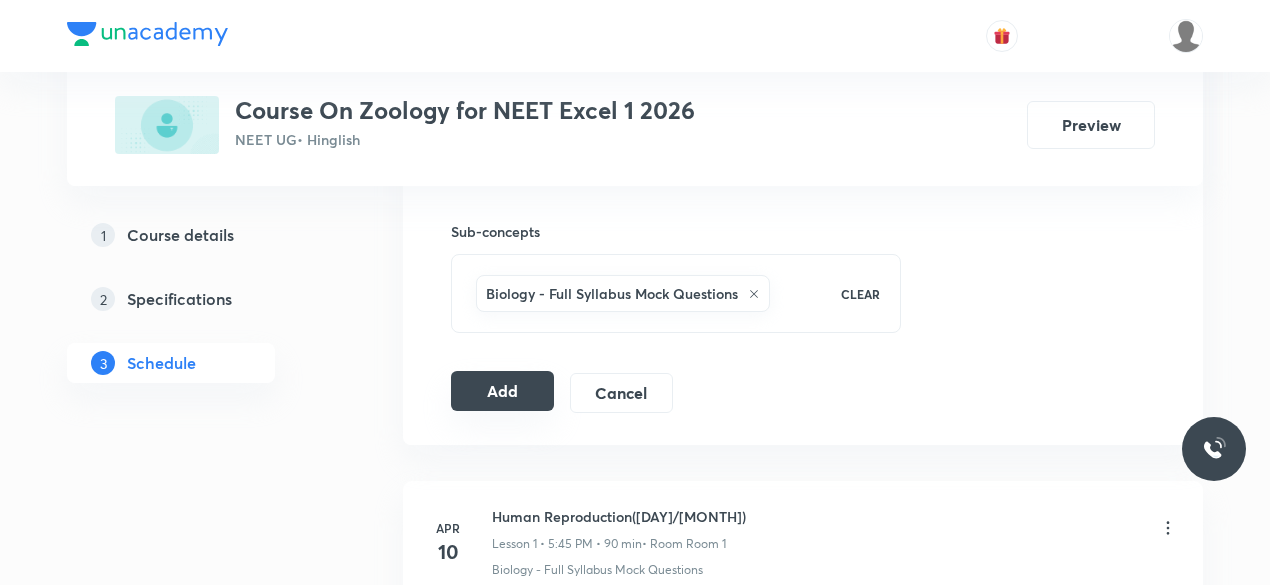 click on "Add" at bounding box center [502, 391] 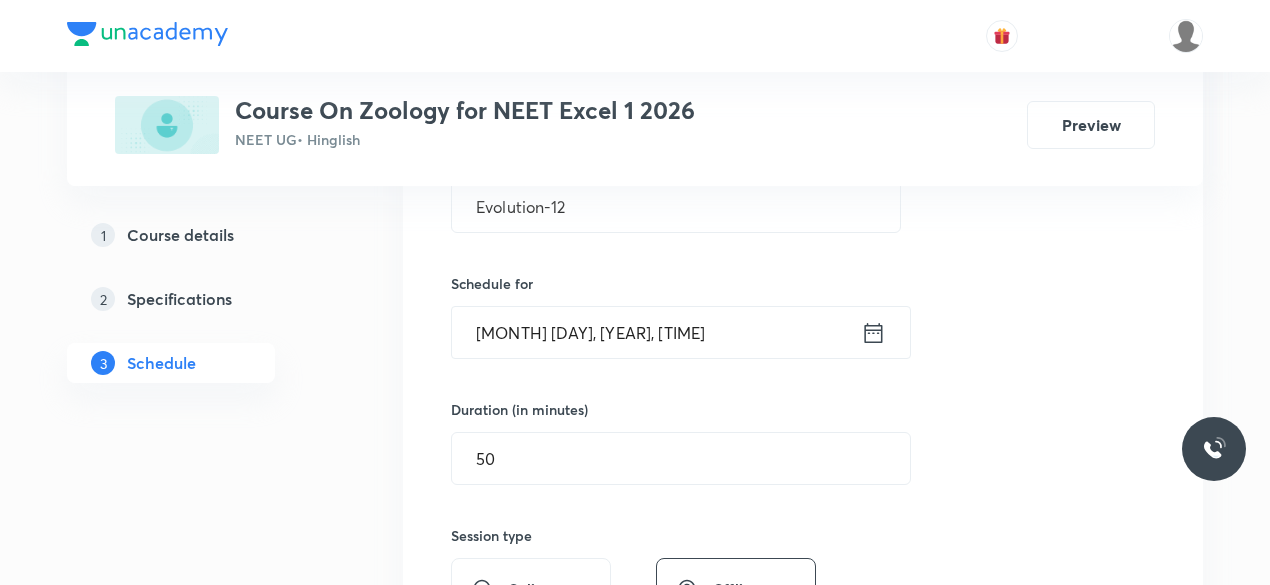 scroll, scrollTop: 419, scrollLeft: 0, axis: vertical 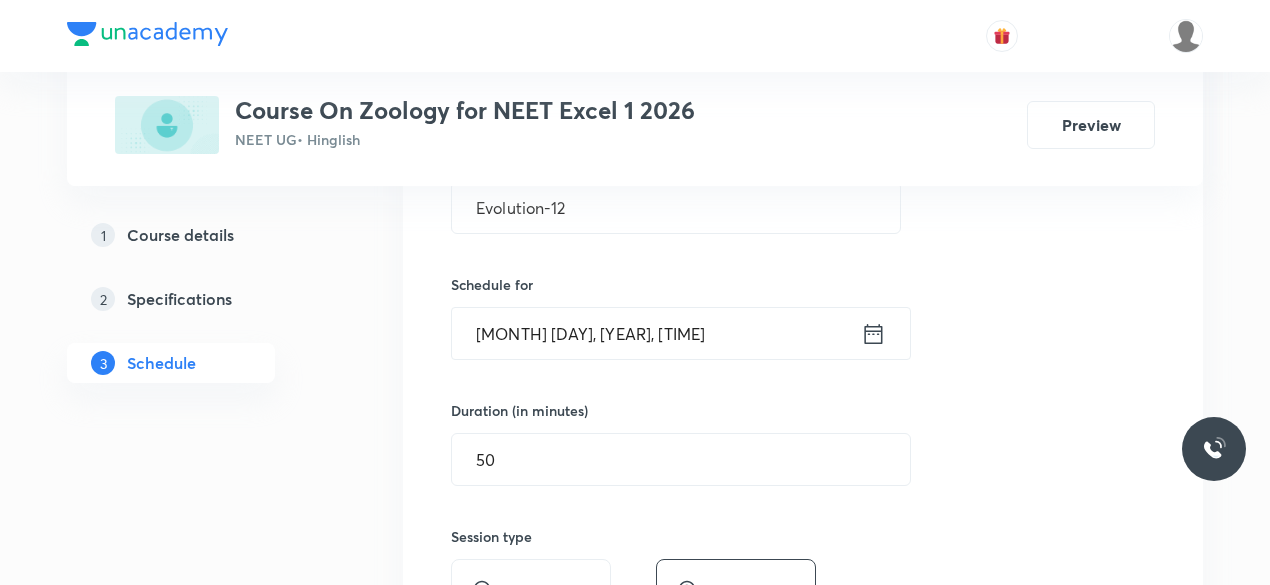 click 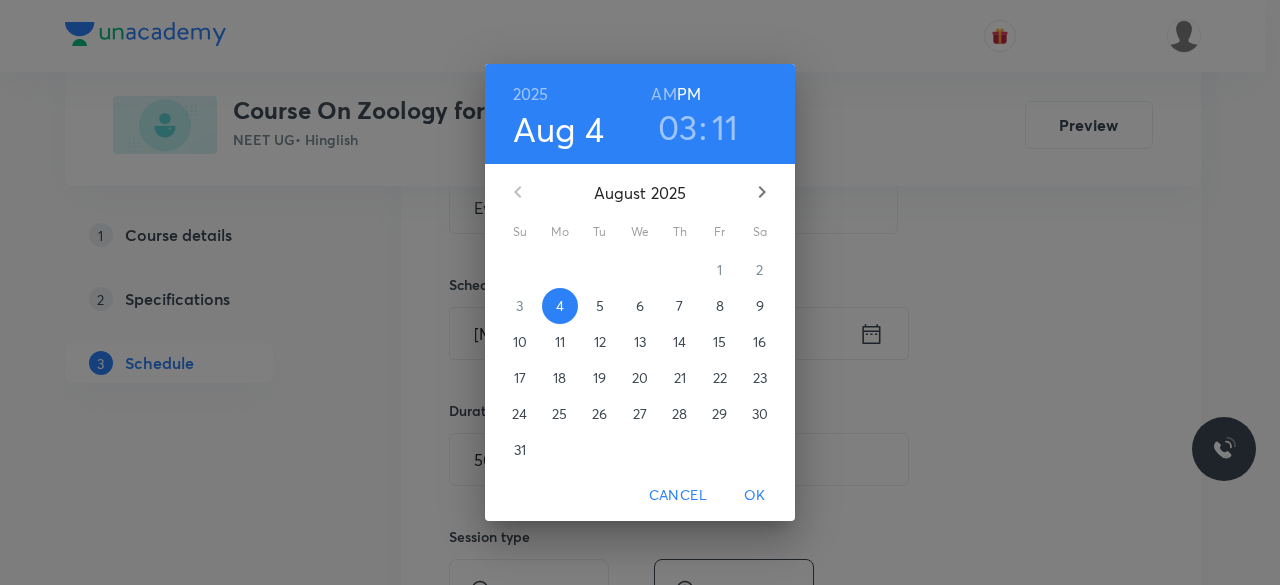 click on "03" at bounding box center [678, 127] 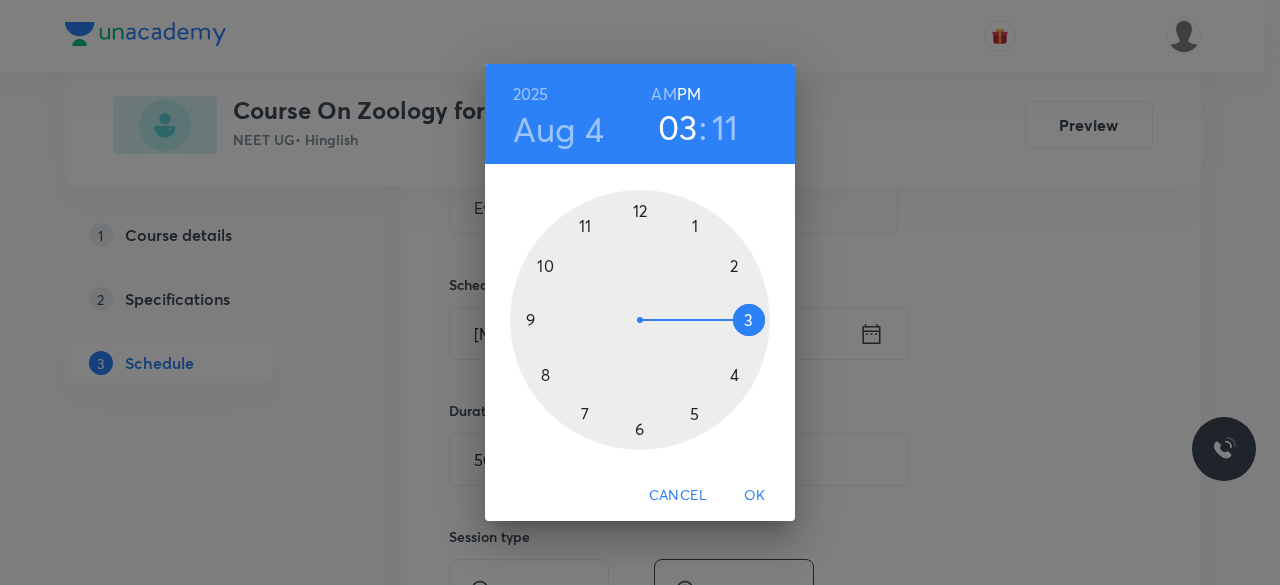 click on "11" at bounding box center (725, 127) 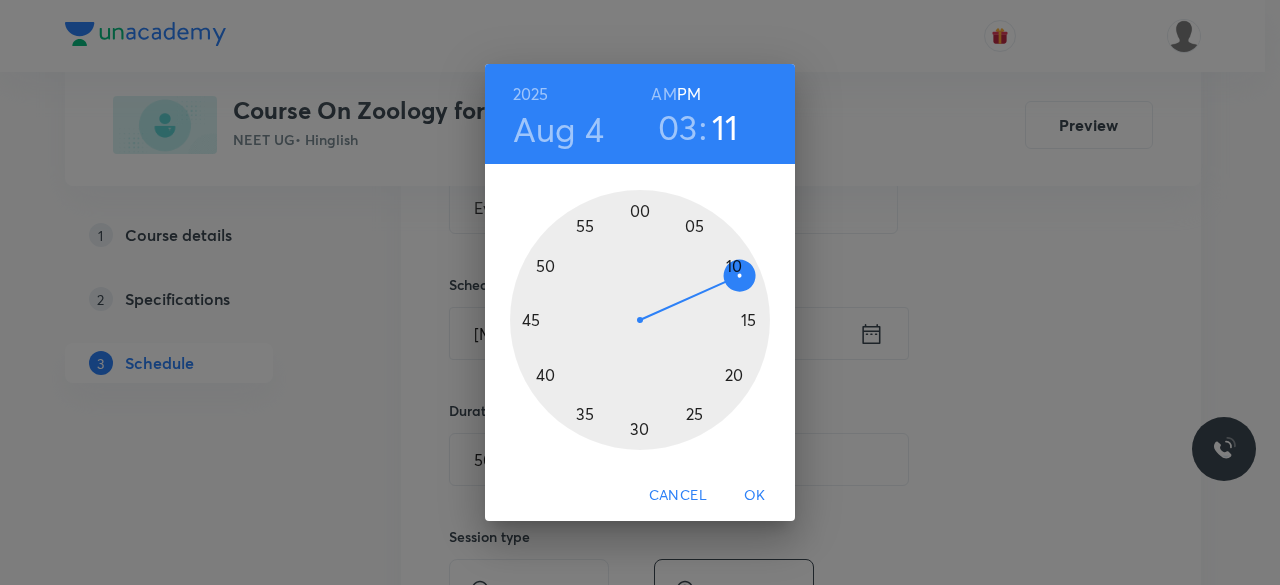 click at bounding box center [640, 320] 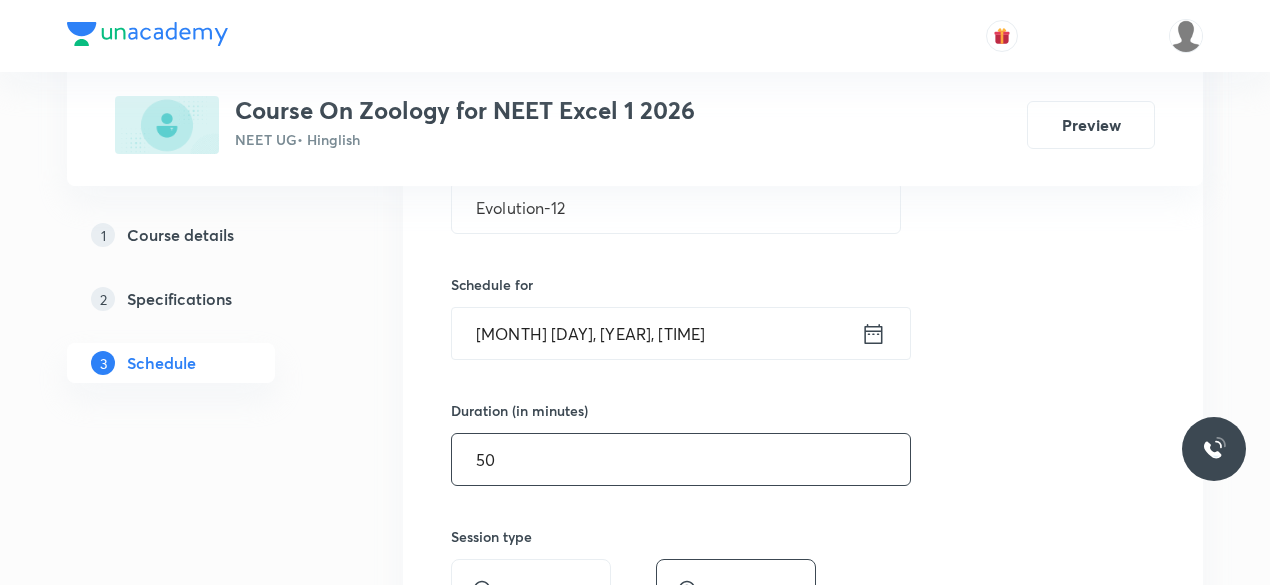 click on "50" at bounding box center (681, 459) 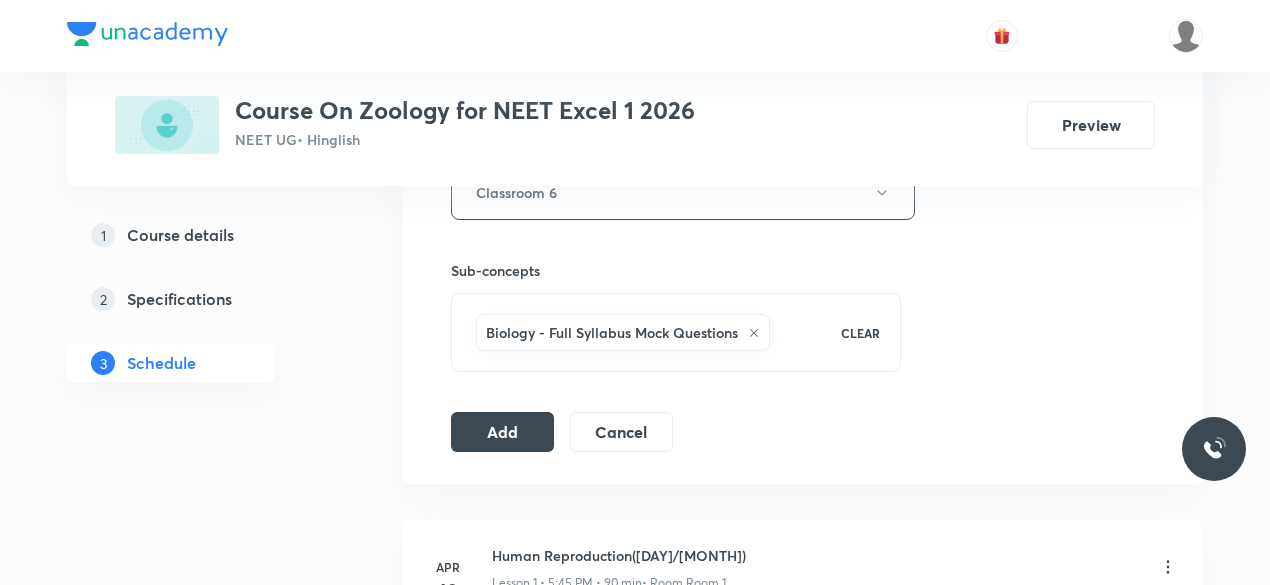 scroll, scrollTop: 986, scrollLeft: 0, axis: vertical 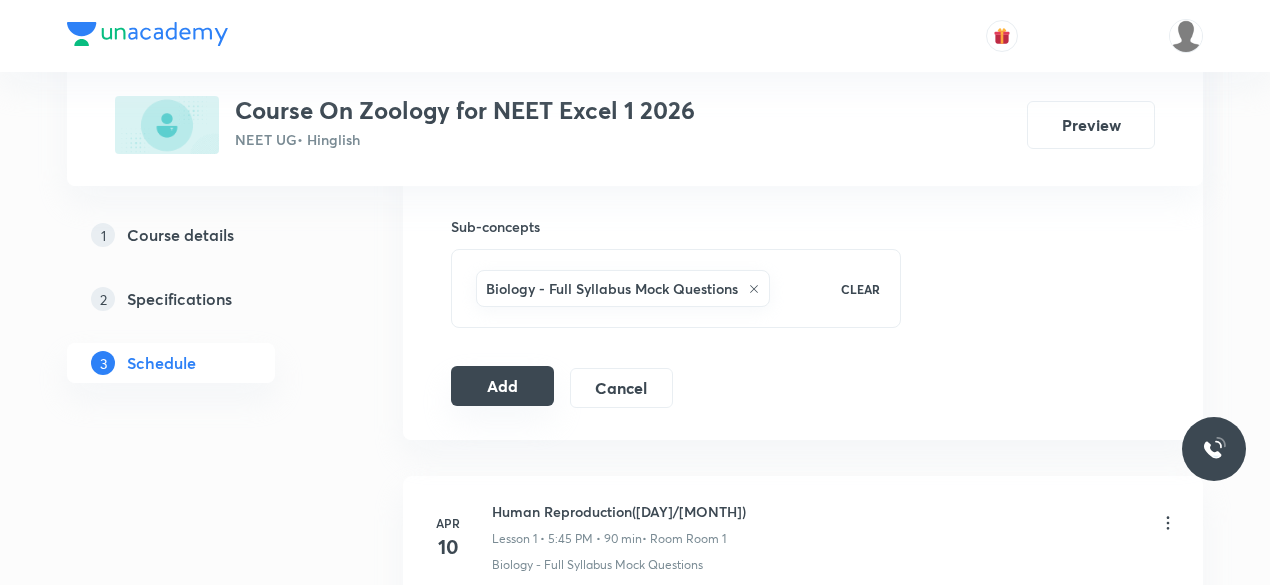 type on "45" 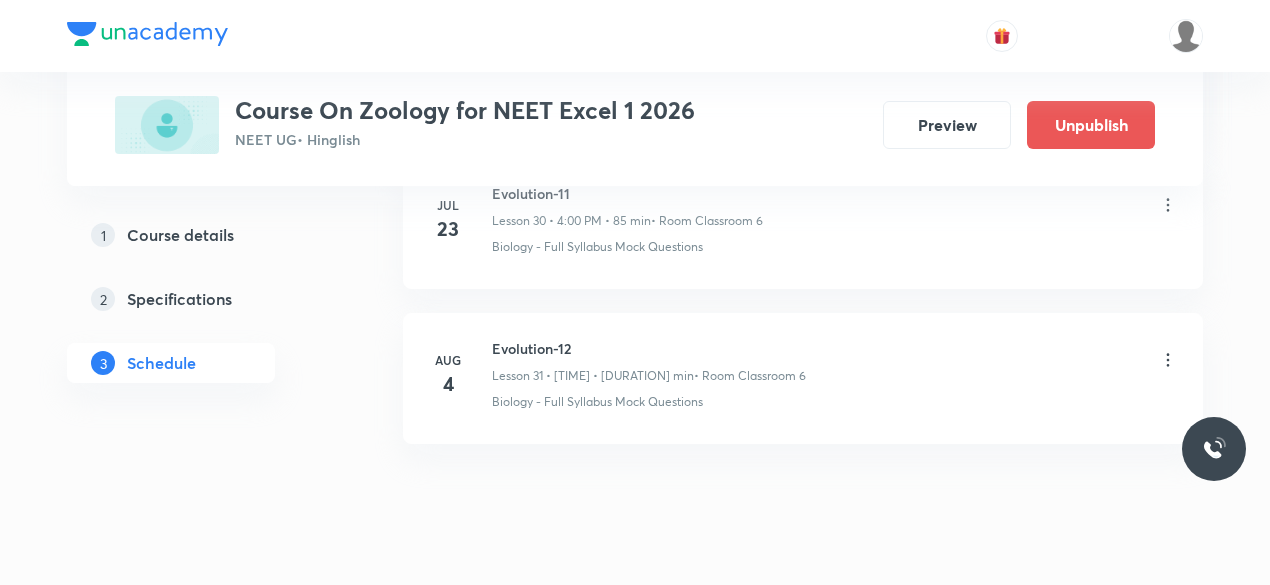 scroll, scrollTop: 4863, scrollLeft: 0, axis: vertical 